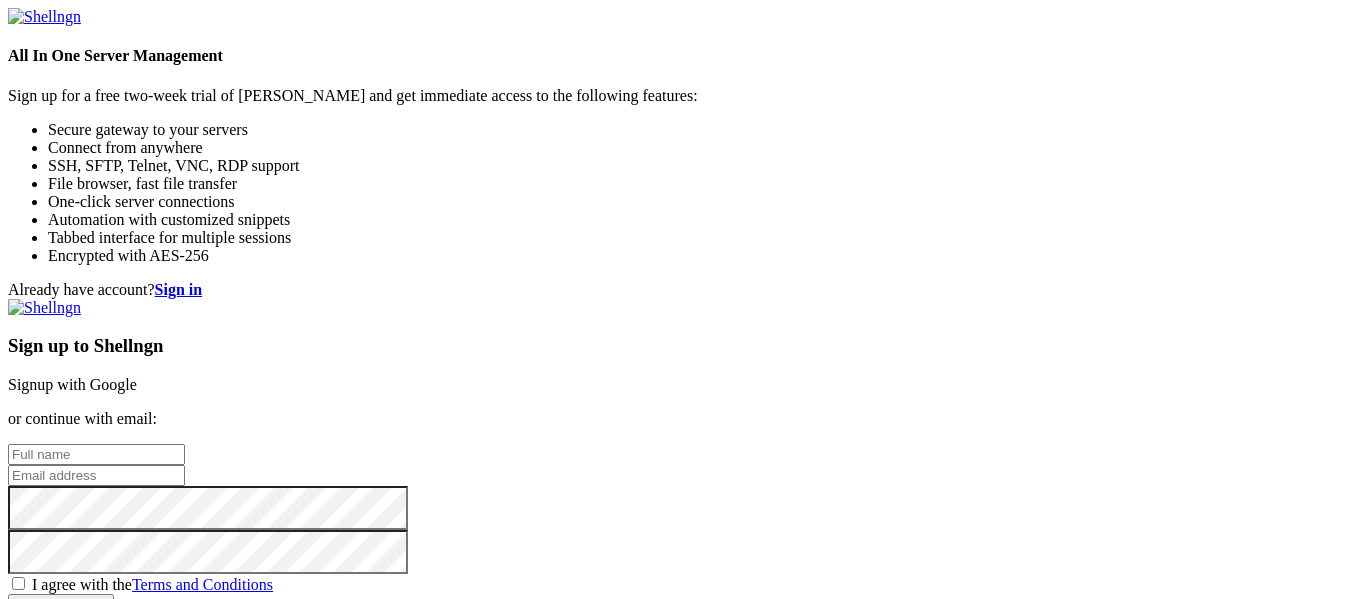 scroll, scrollTop: 0, scrollLeft: 0, axis: both 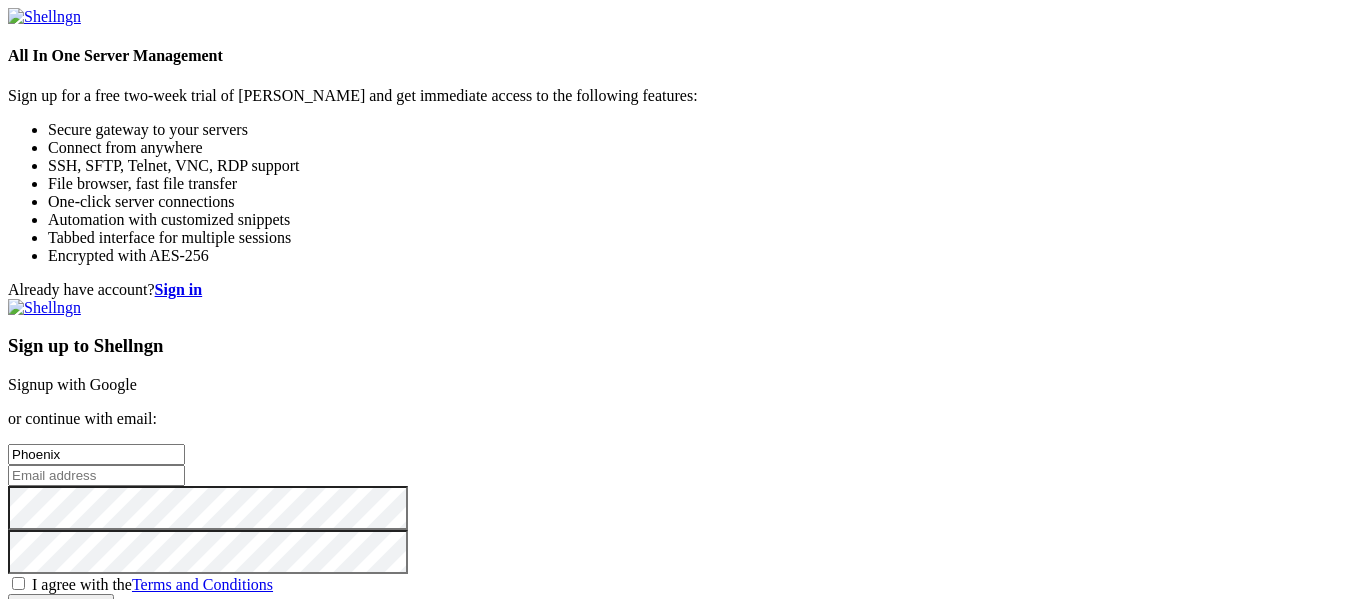 type on "Phoenix Payne-Barnes" 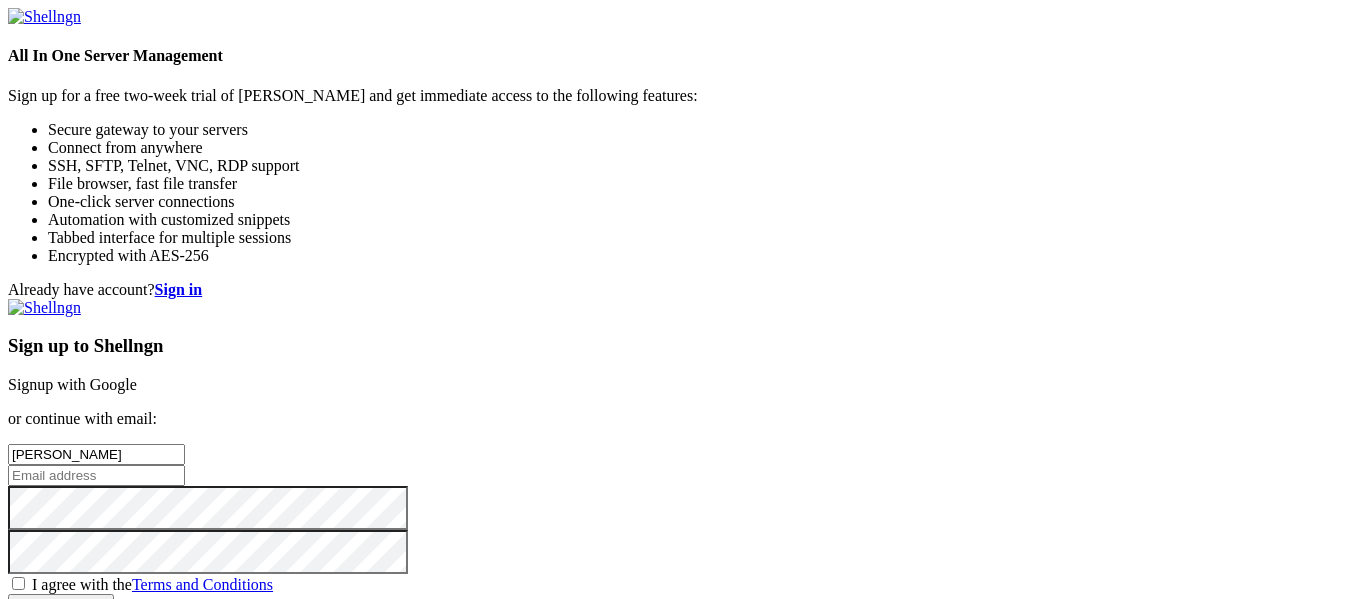 click at bounding box center [96, 475] 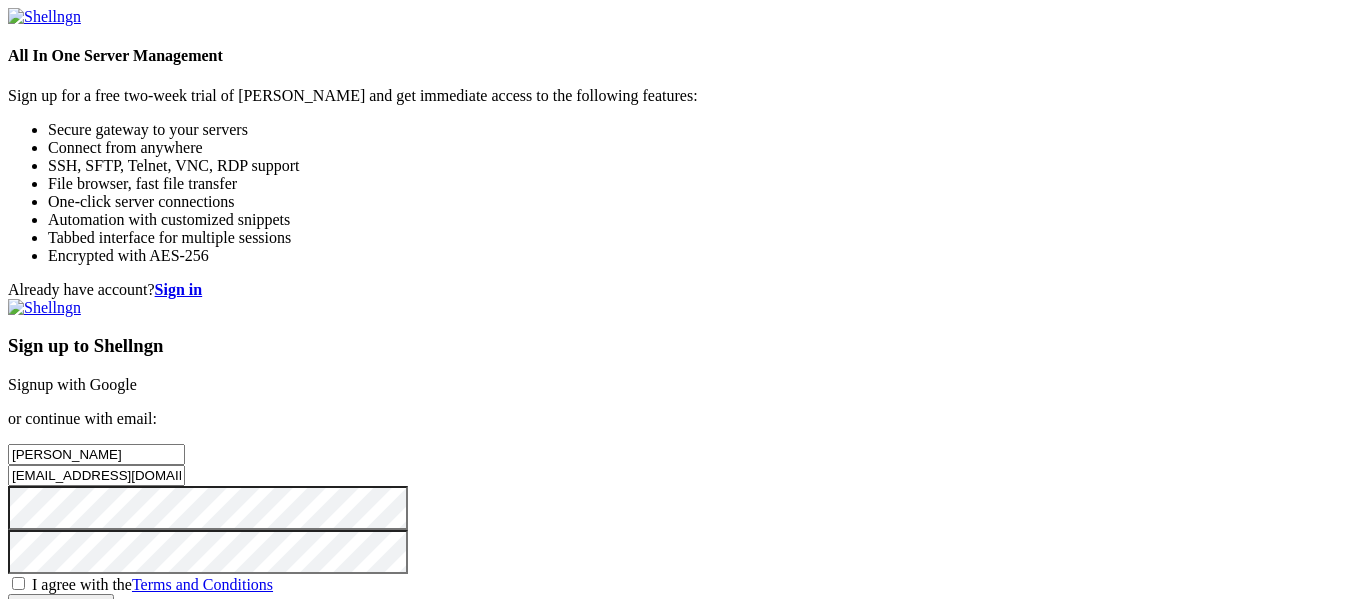 type on "[EMAIL_ADDRESS][DOMAIN_NAME]" 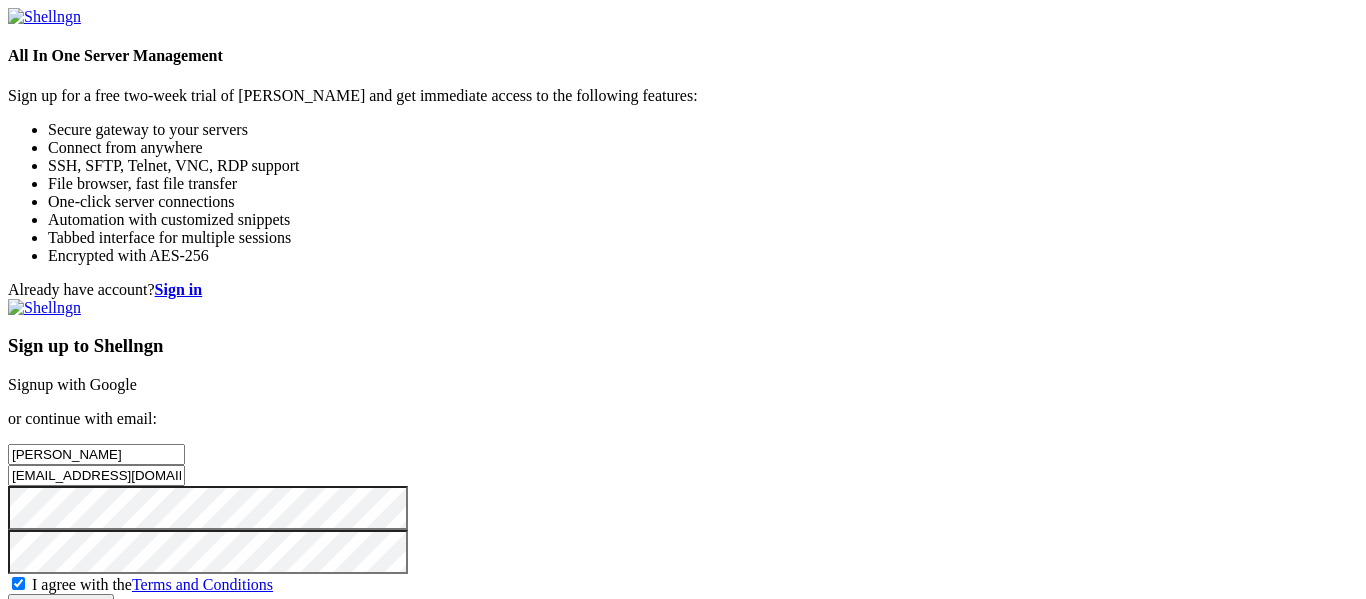 scroll, scrollTop: 136, scrollLeft: 0, axis: vertical 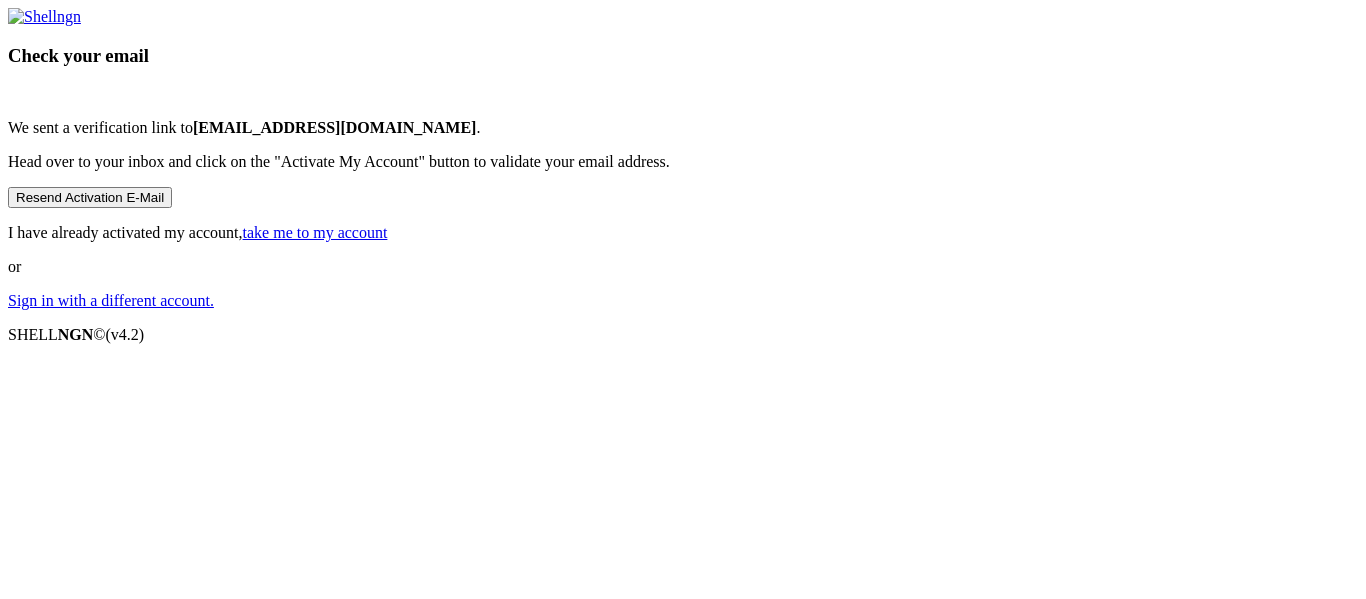 click on "take me to my account" at bounding box center (315, 232) 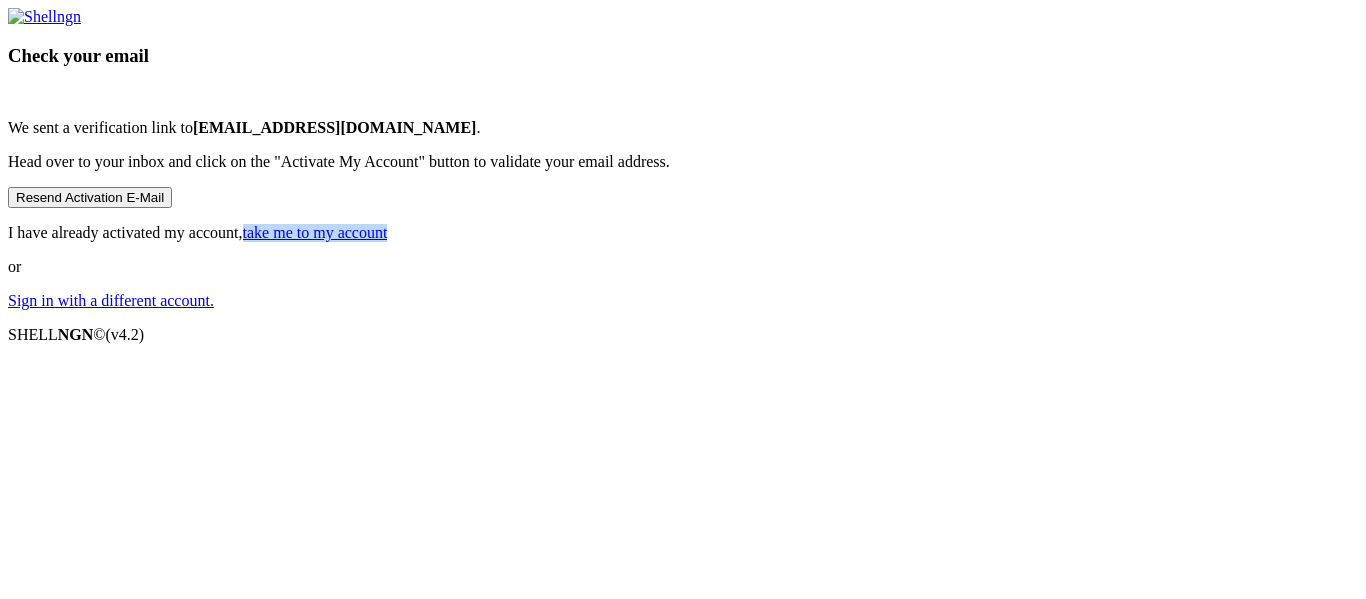 click on "take me to my account" at bounding box center [315, 232] 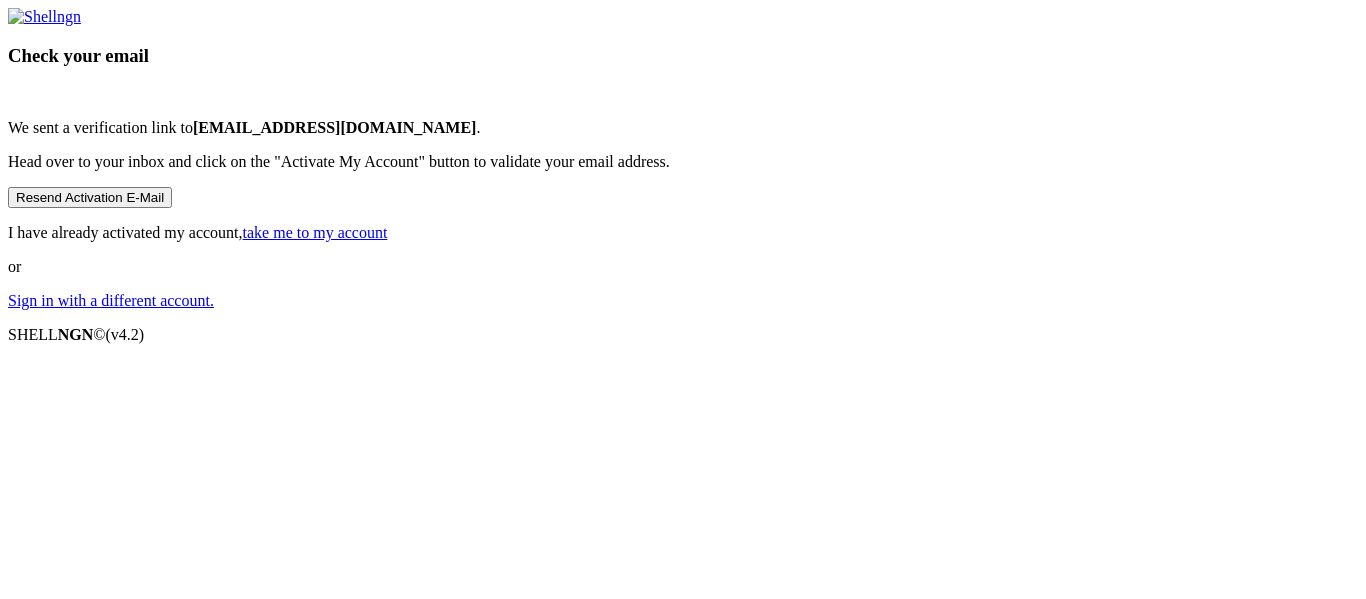 click on "Check your email
We sent a verification link to  gingerphoenix10@gmail.com .
Head over to your inbox and click on the "Activate My Account" button to validate your email address.
Resend Activation E-Mail
I have already activated my account,  take me to my account
or
Sign in with a different account." at bounding box center [683, 159] 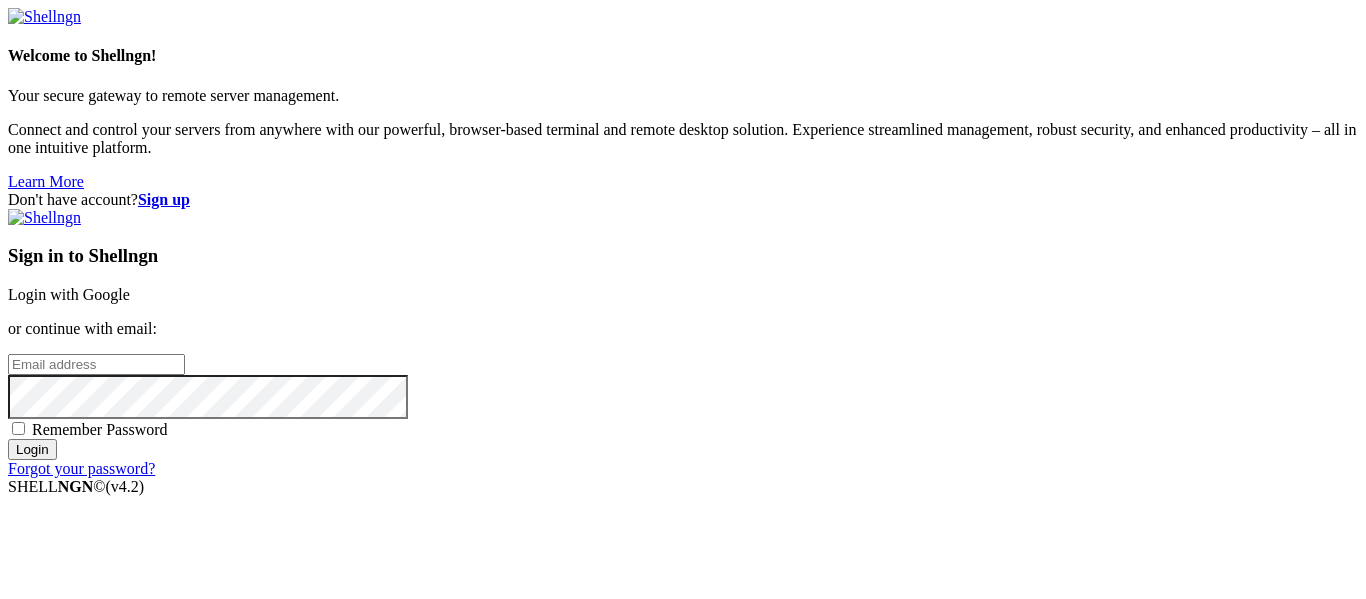 scroll, scrollTop: 0, scrollLeft: 0, axis: both 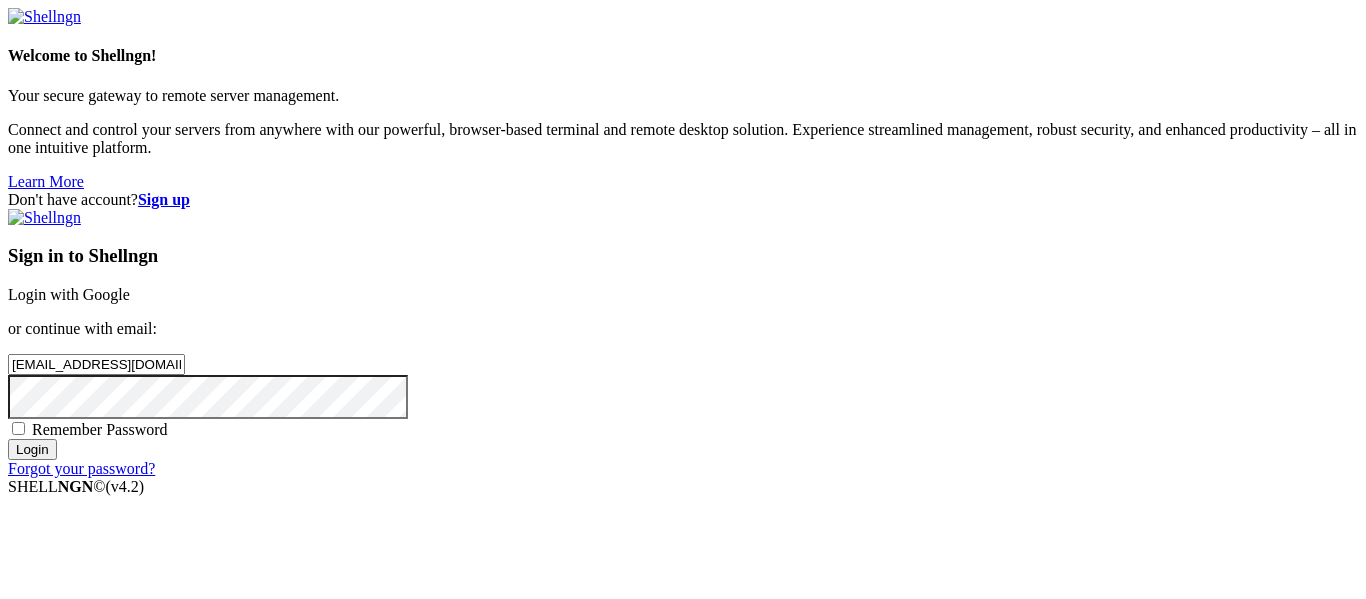 type on "[EMAIL_ADDRESS][DOMAIN_NAME]" 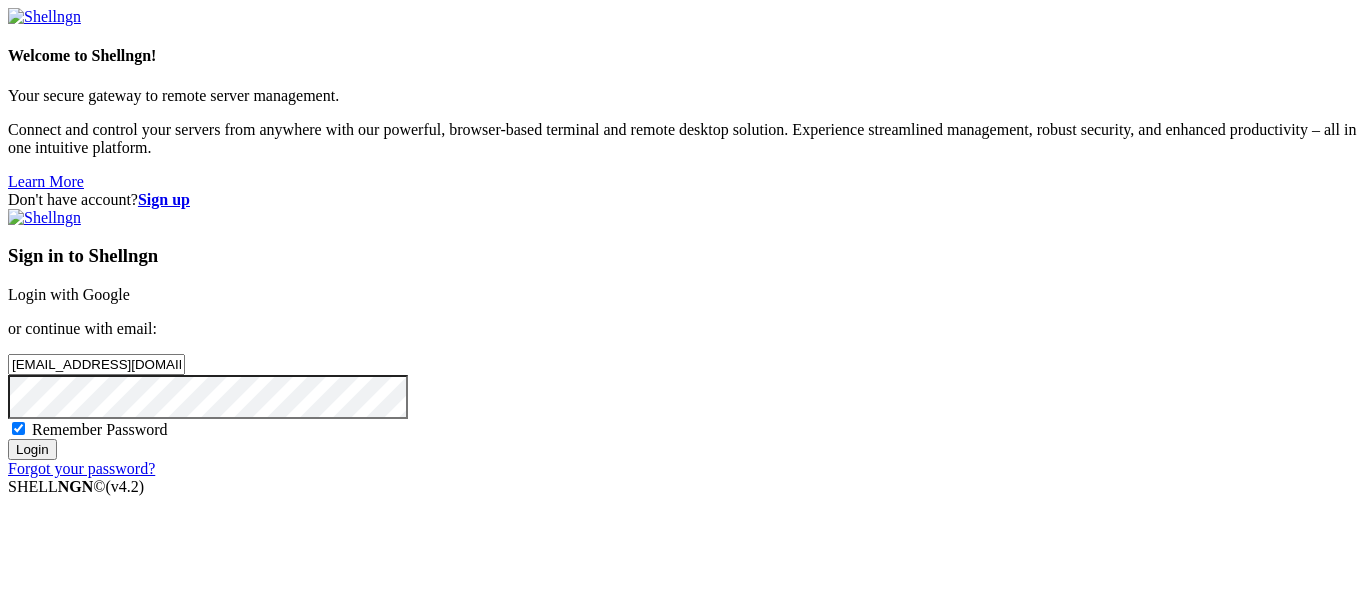click on "Login" at bounding box center (32, 449) 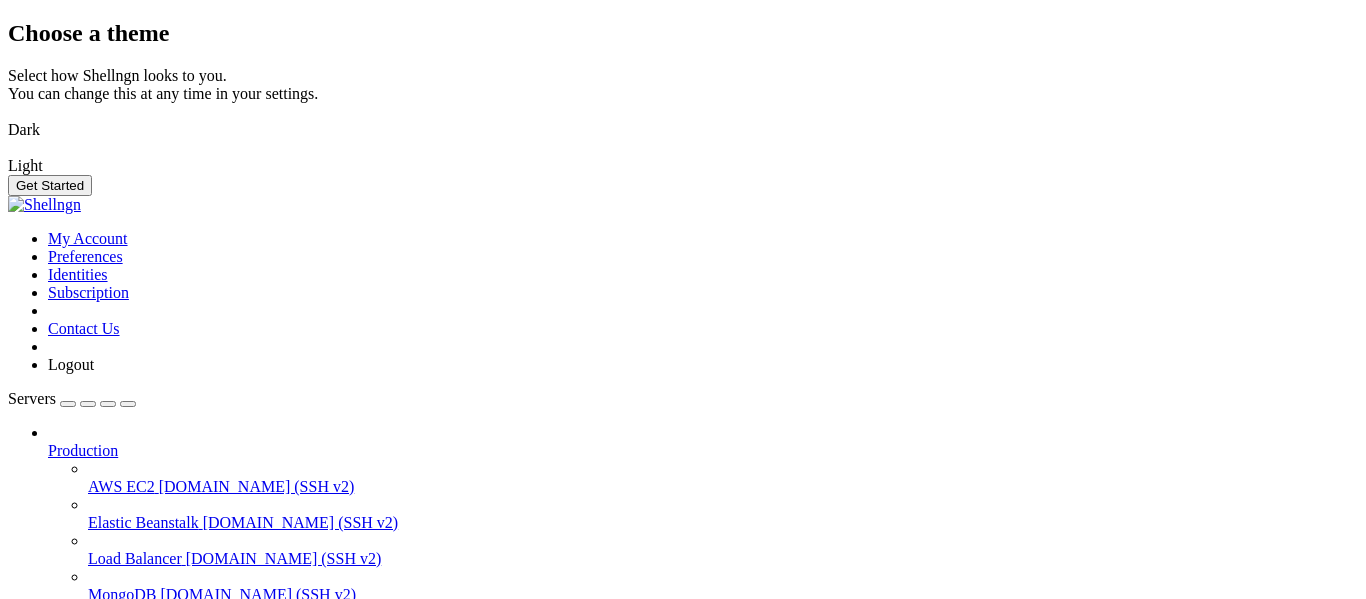 click at bounding box center (8, 117) 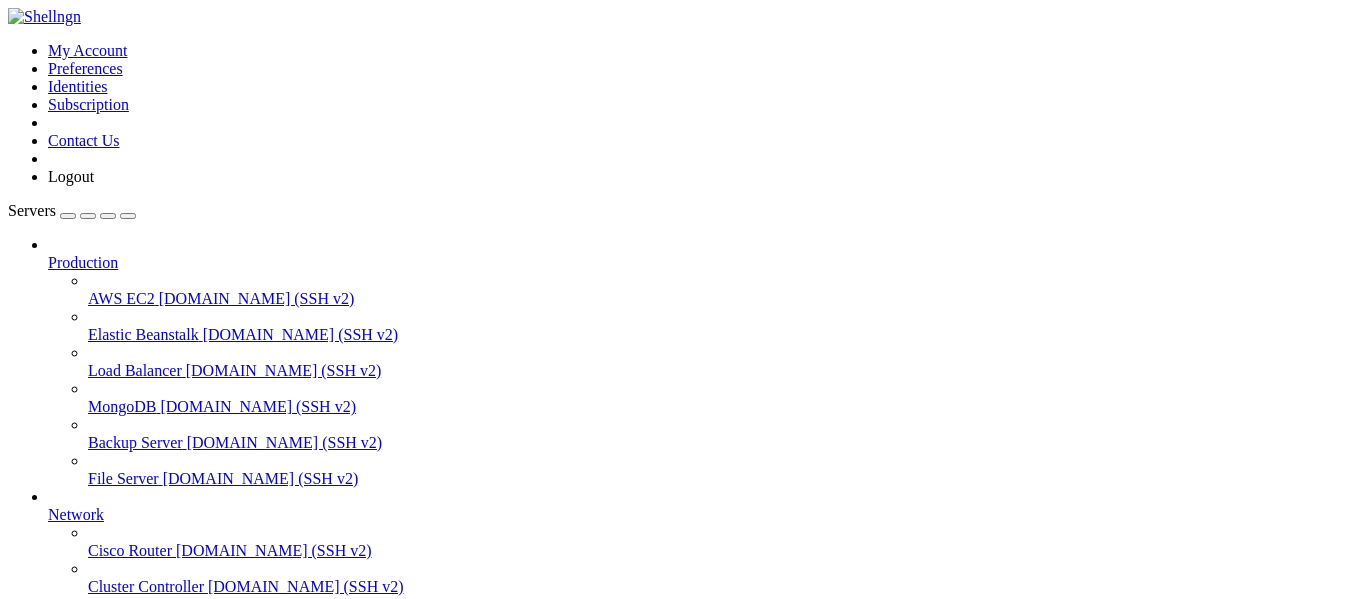 click on "Add Server" at bounding box center (683, 801) 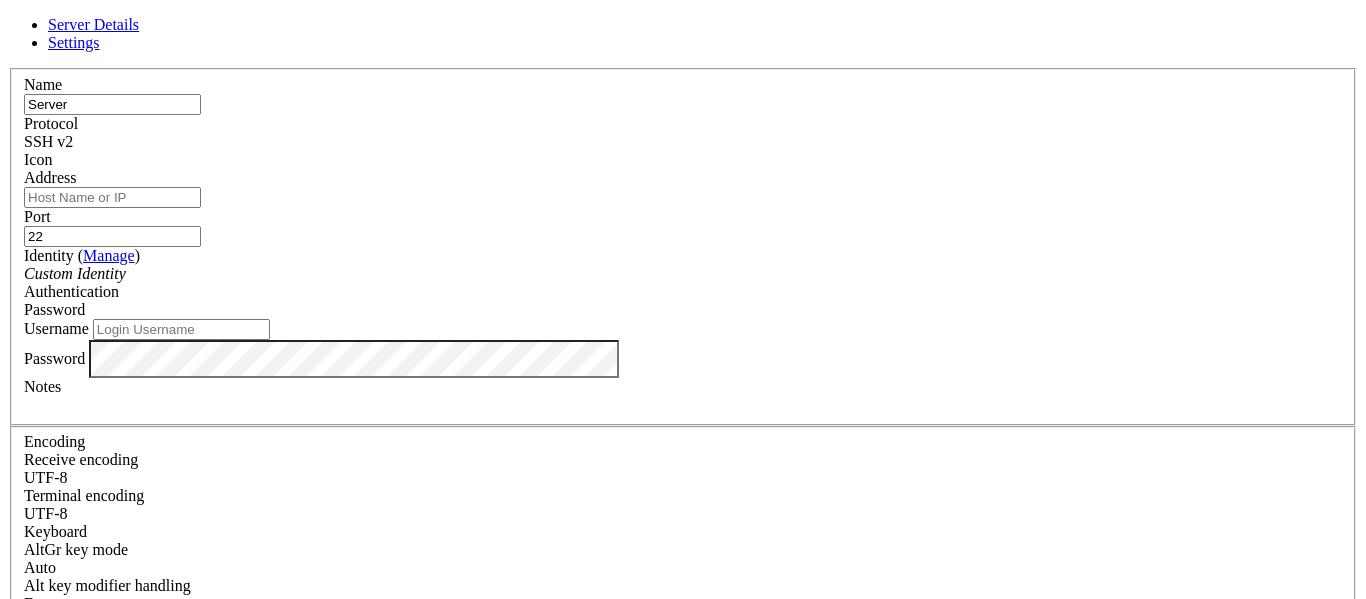 type on "Server" 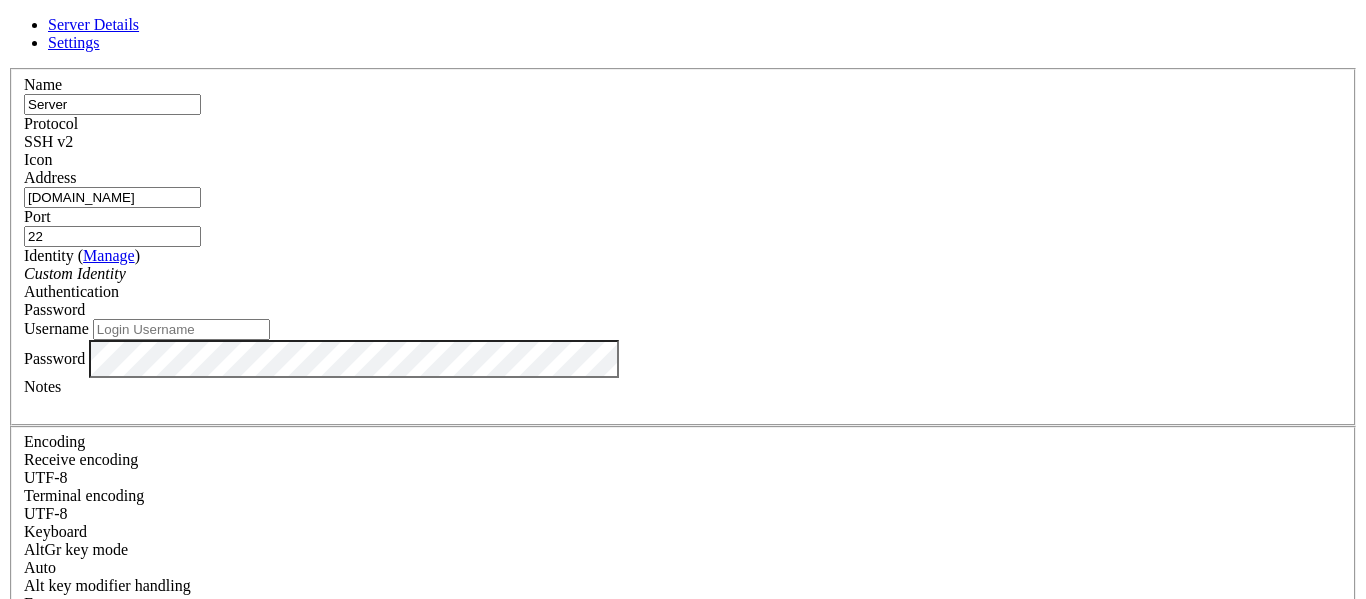 type on "[DOMAIN_NAME]" 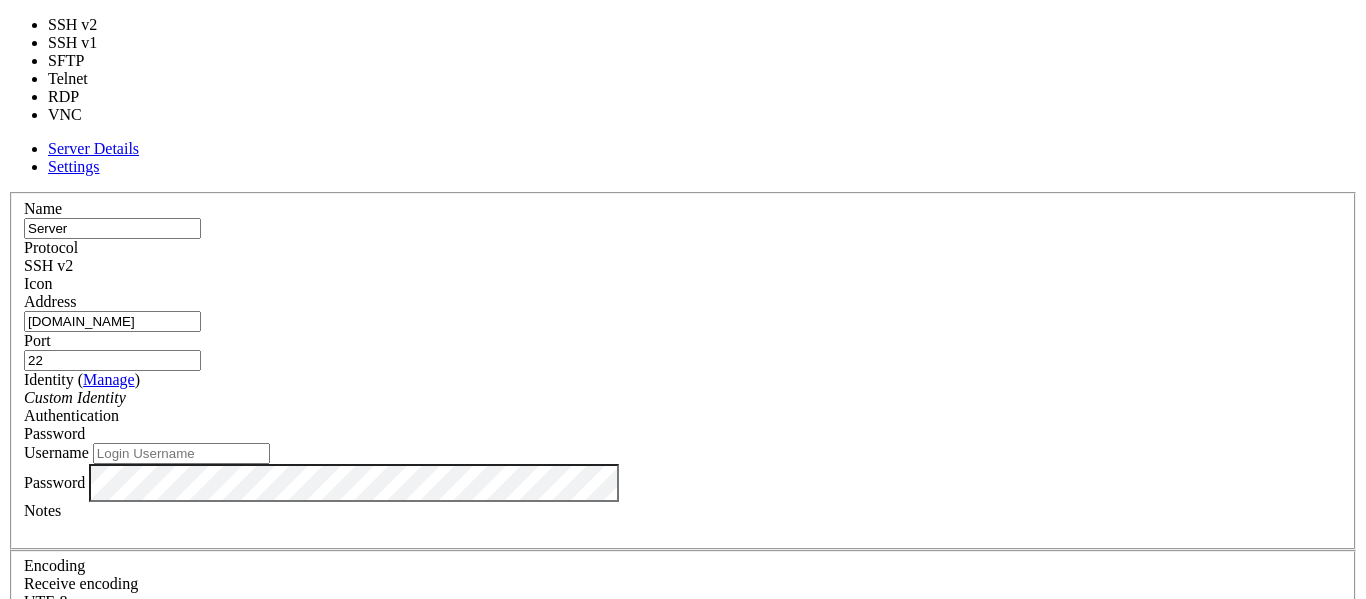 click on "SSH v2" at bounding box center [683, 266] 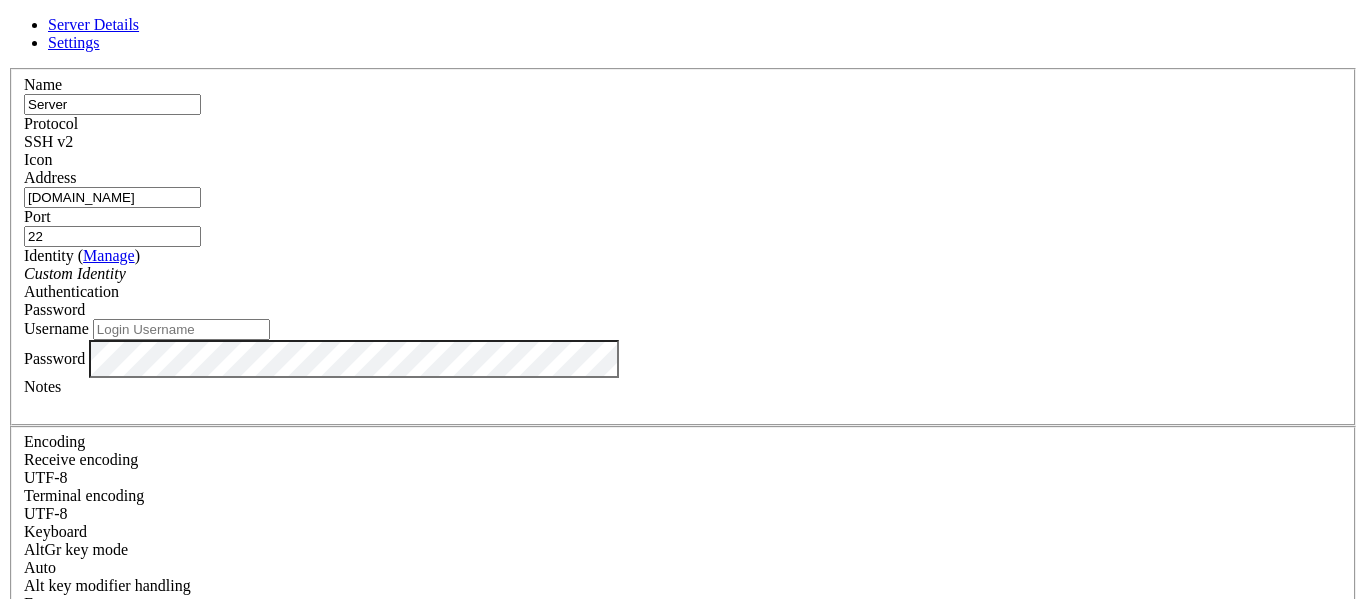 click at bounding box center [683, 169] 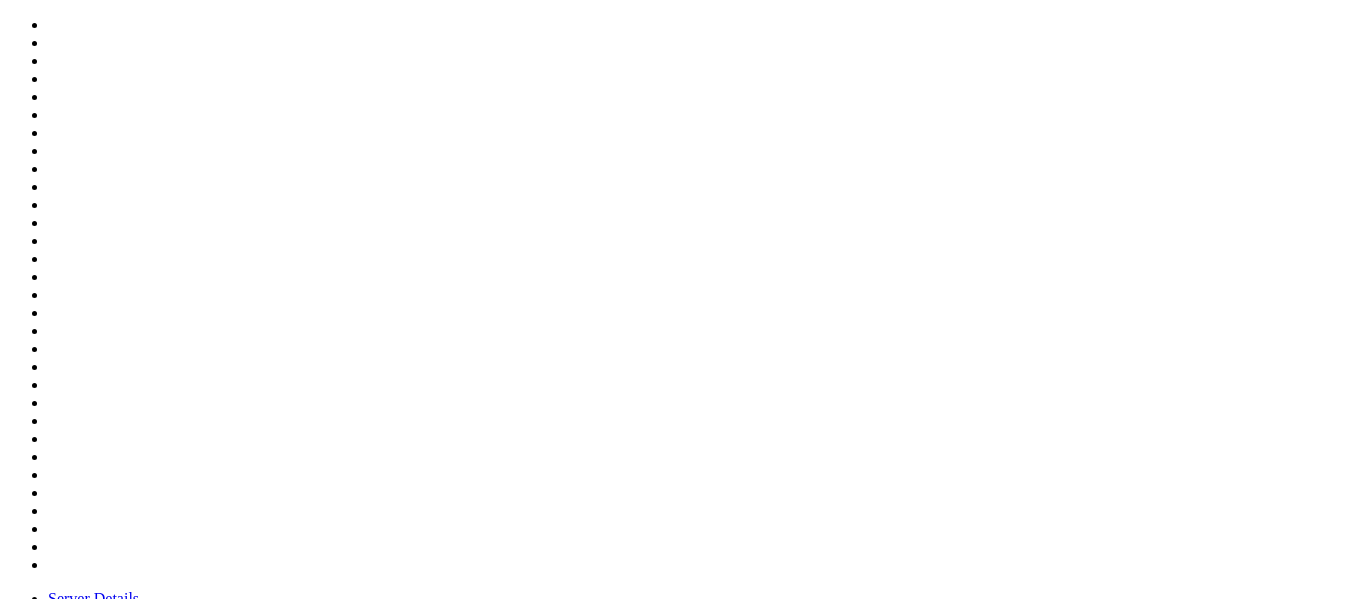scroll, scrollTop: 0, scrollLeft: 0, axis: both 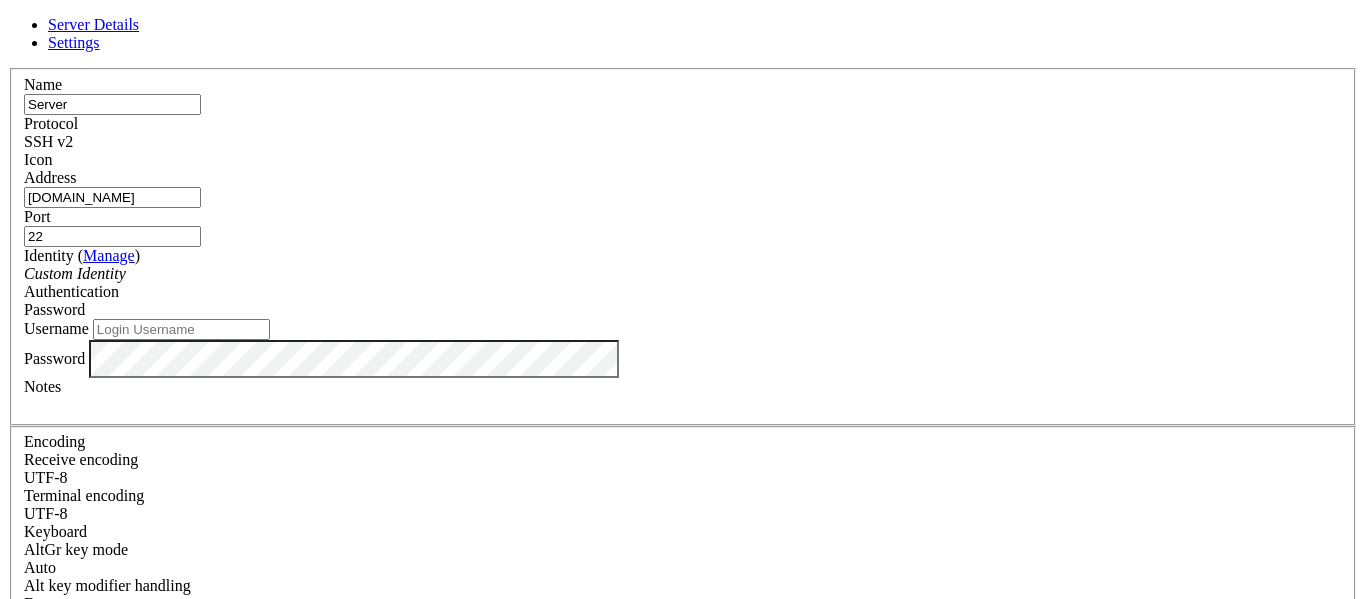 click on "Username" at bounding box center [181, 329] 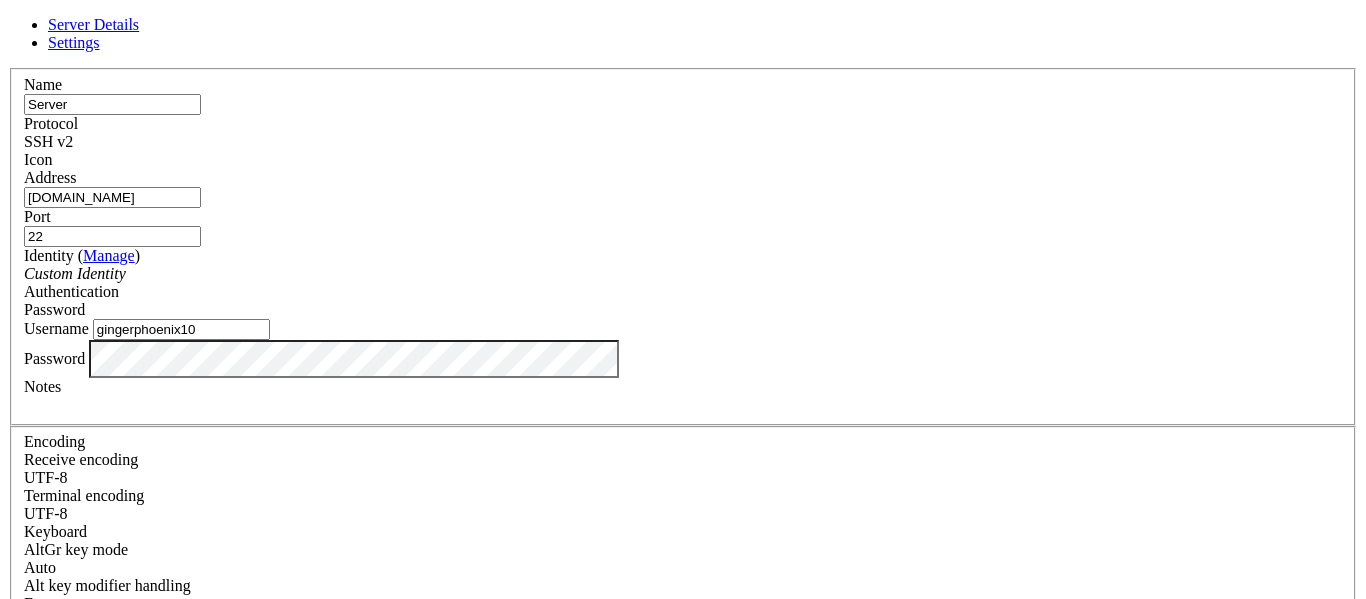 type on "gingerphoenix10" 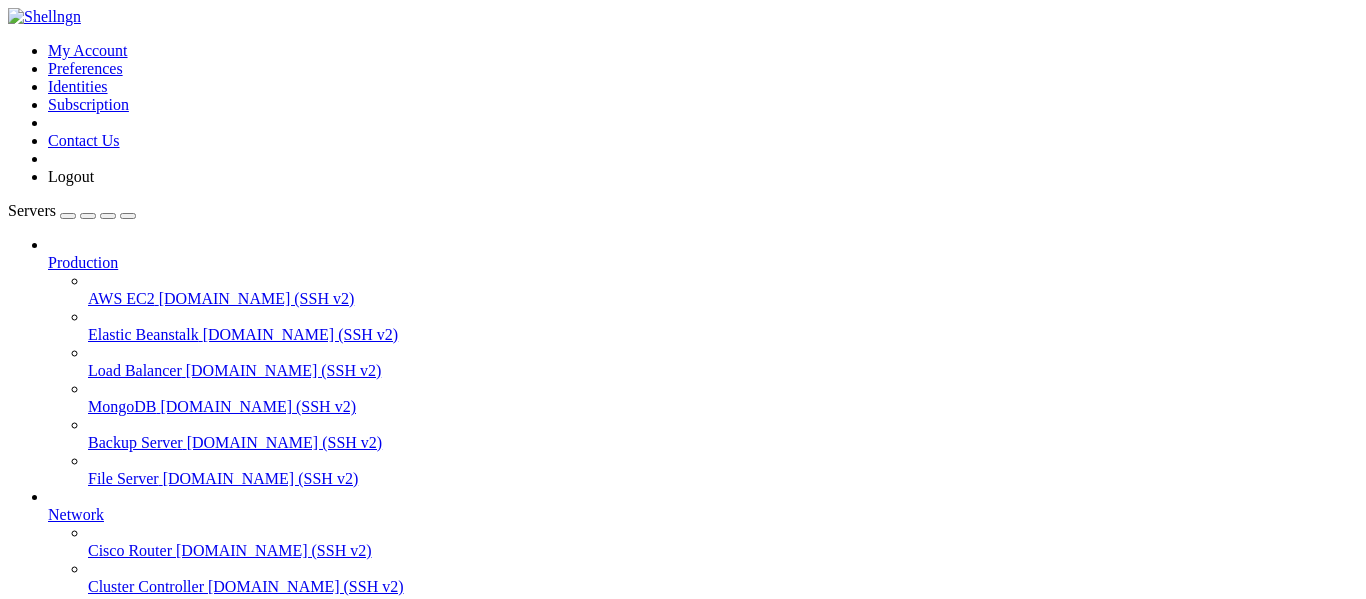 scroll, scrollTop: 208, scrollLeft: 0, axis: vertical 